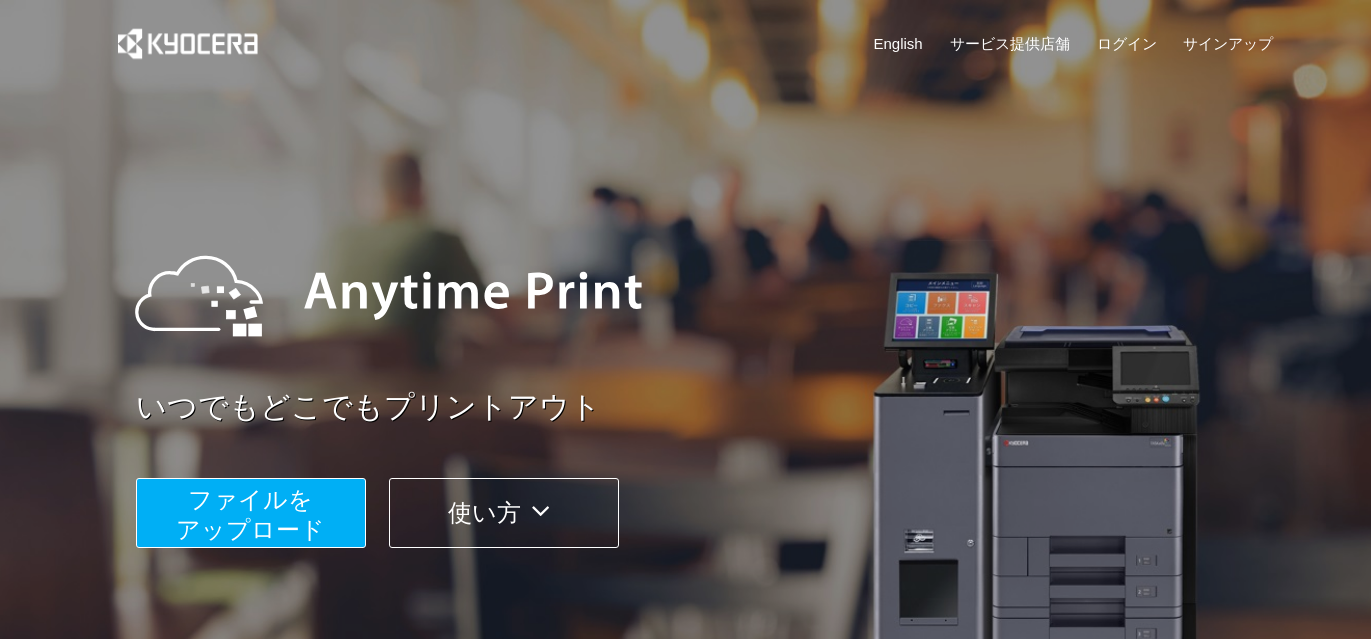 scroll, scrollTop: 0, scrollLeft: 0, axis: both 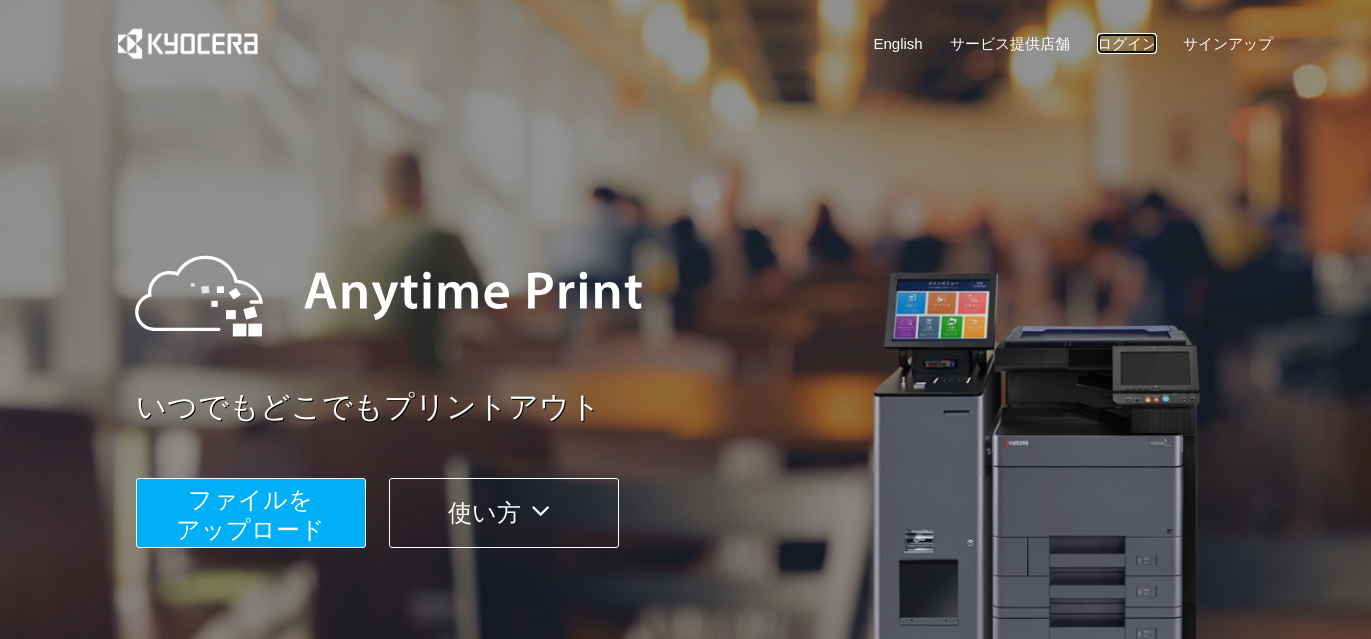 click on "ログイン" at bounding box center (1127, 43) 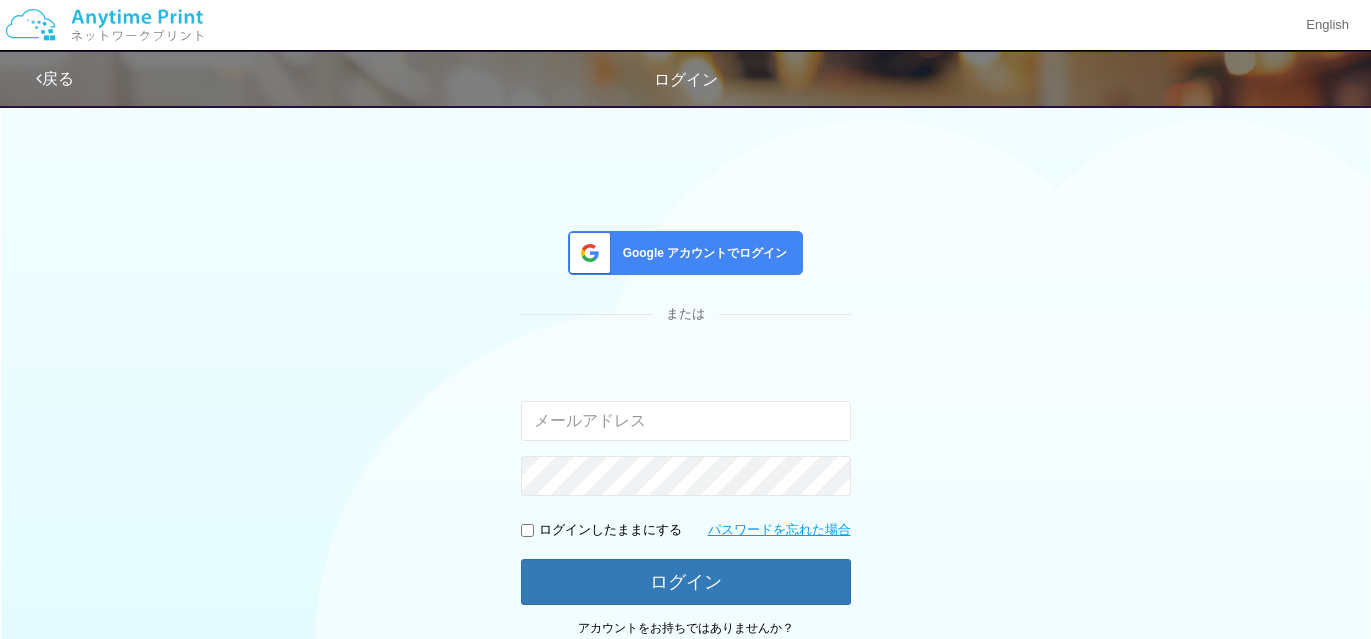 click at bounding box center [686, 421] 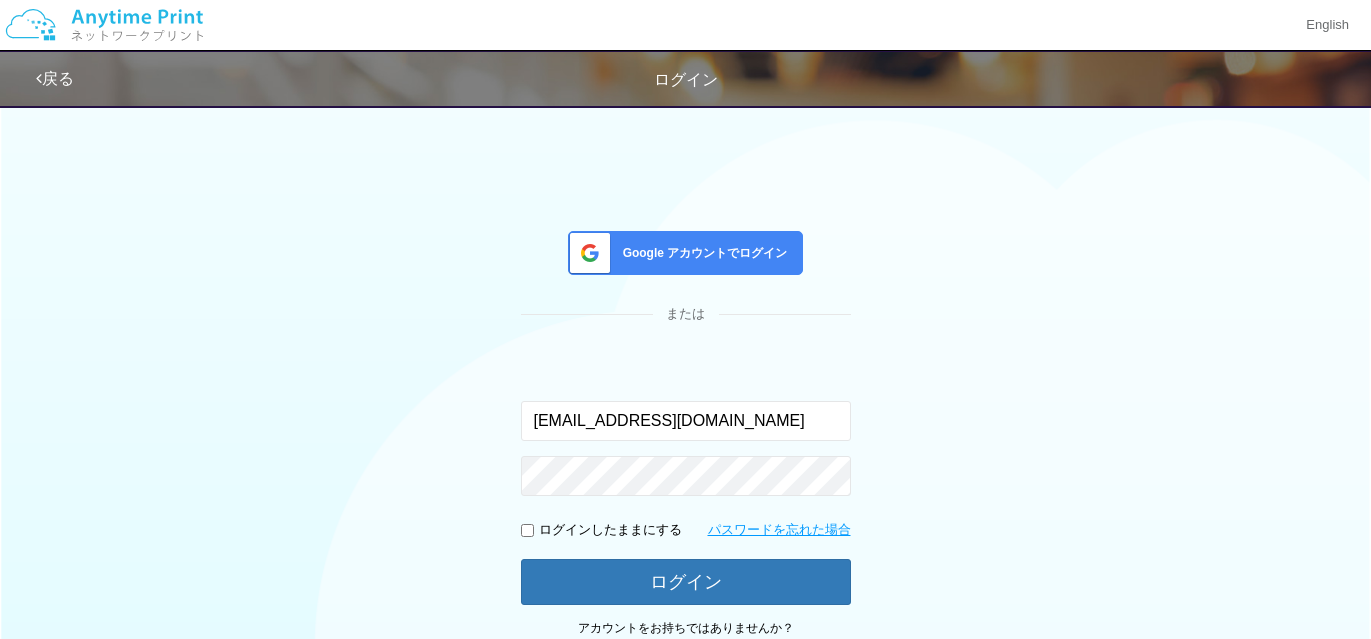 type on "[EMAIL_ADDRESS][DOMAIN_NAME]" 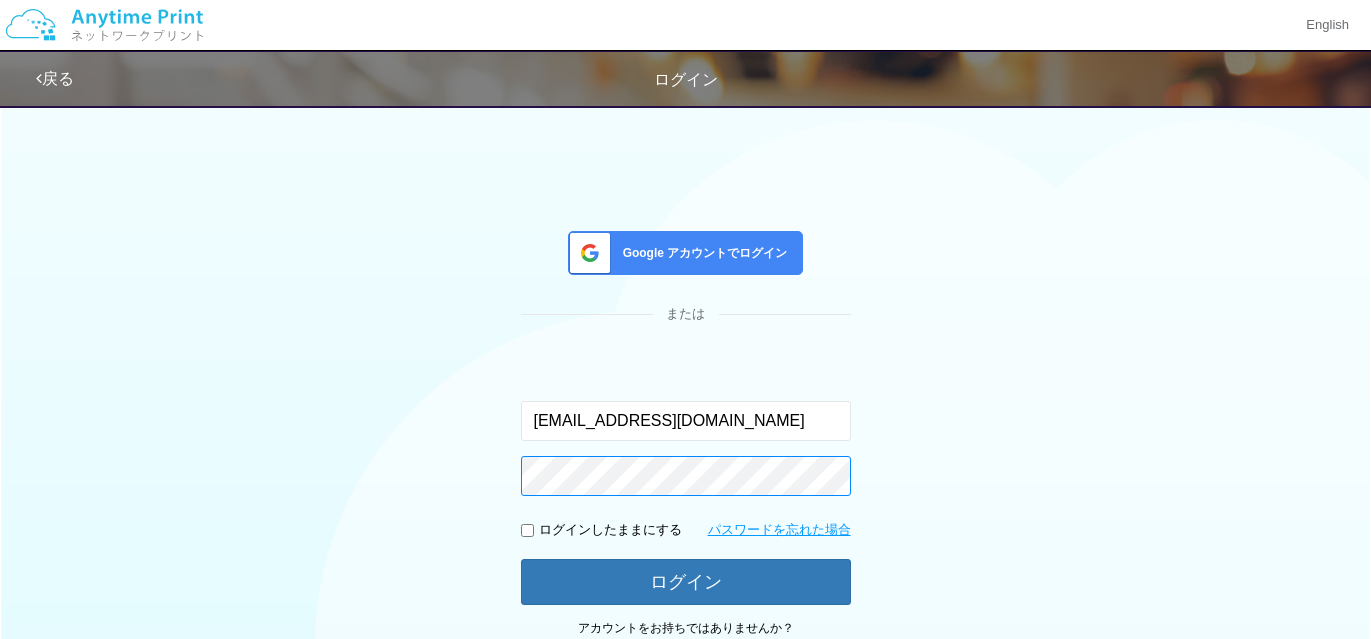 click on "ログイン" at bounding box center [686, 582] 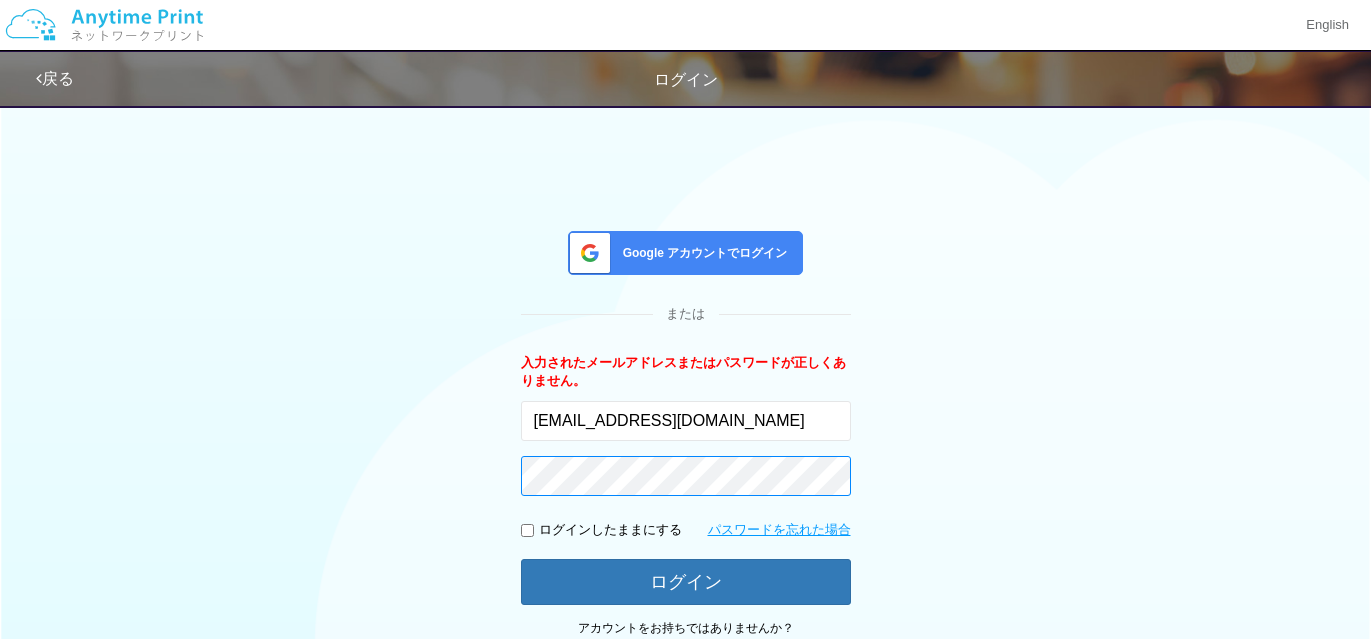 click on "ログイン" at bounding box center (686, 582) 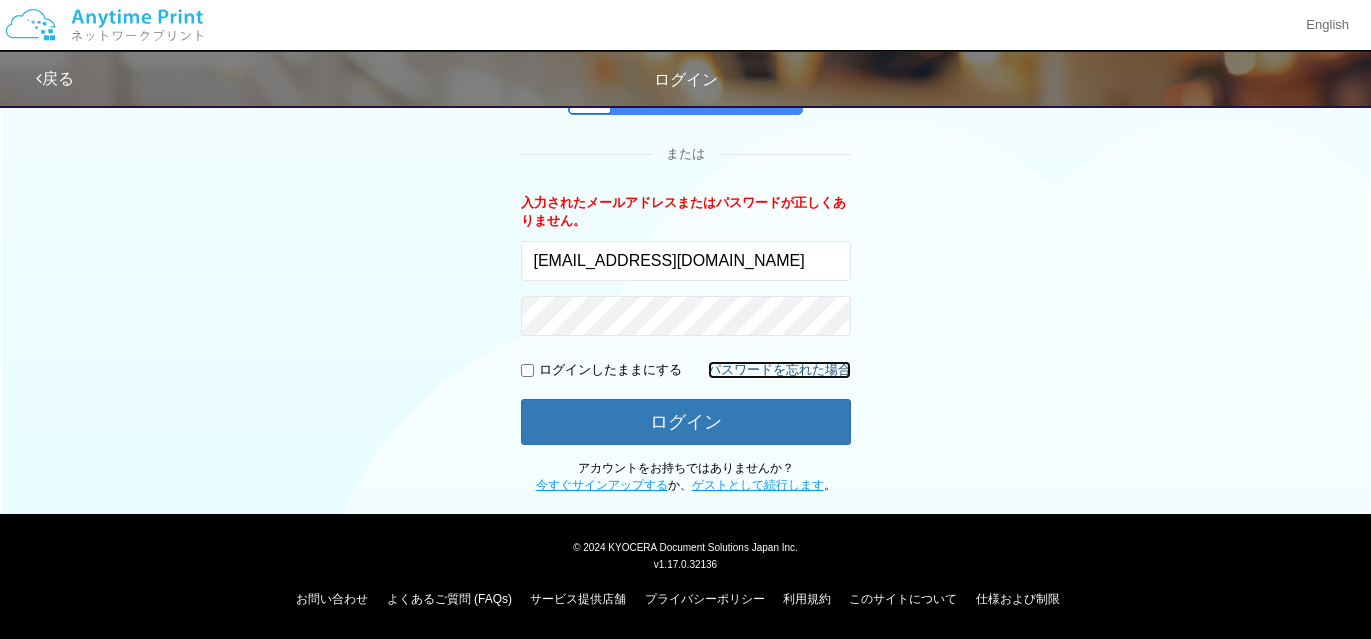 click on "パスワードを忘れた場合" at bounding box center [779, 370] 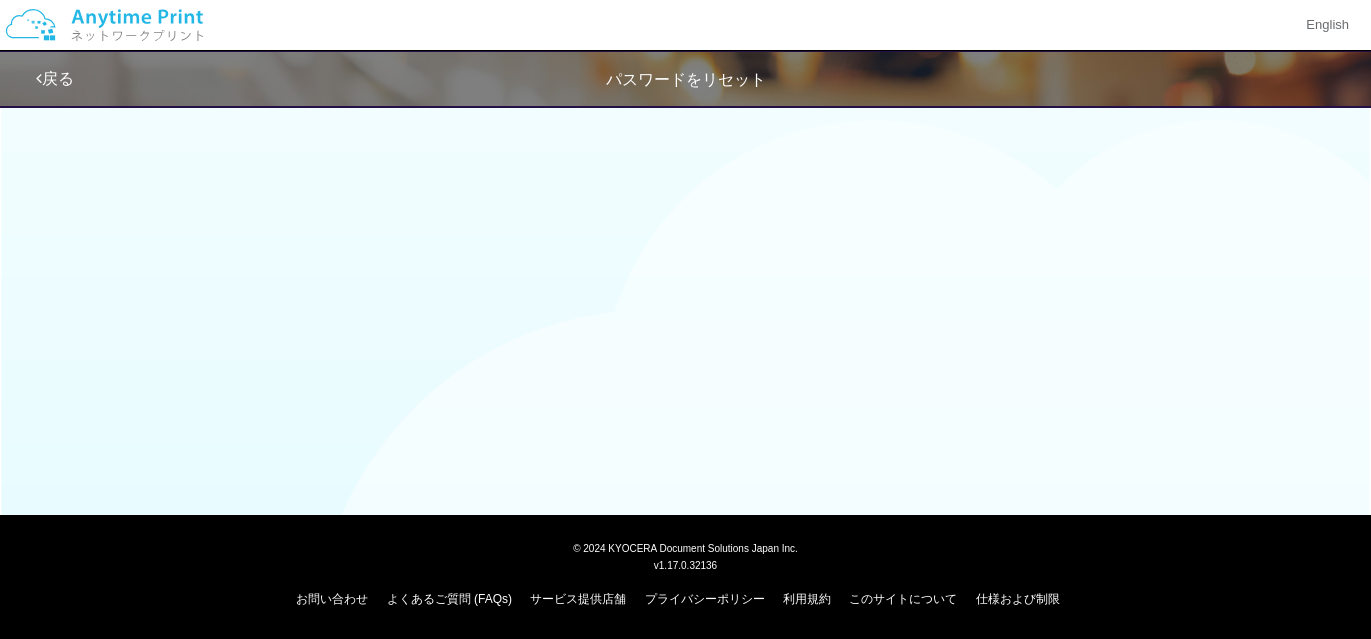 scroll, scrollTop: 53, scrollLeft: 0, axis: vertical 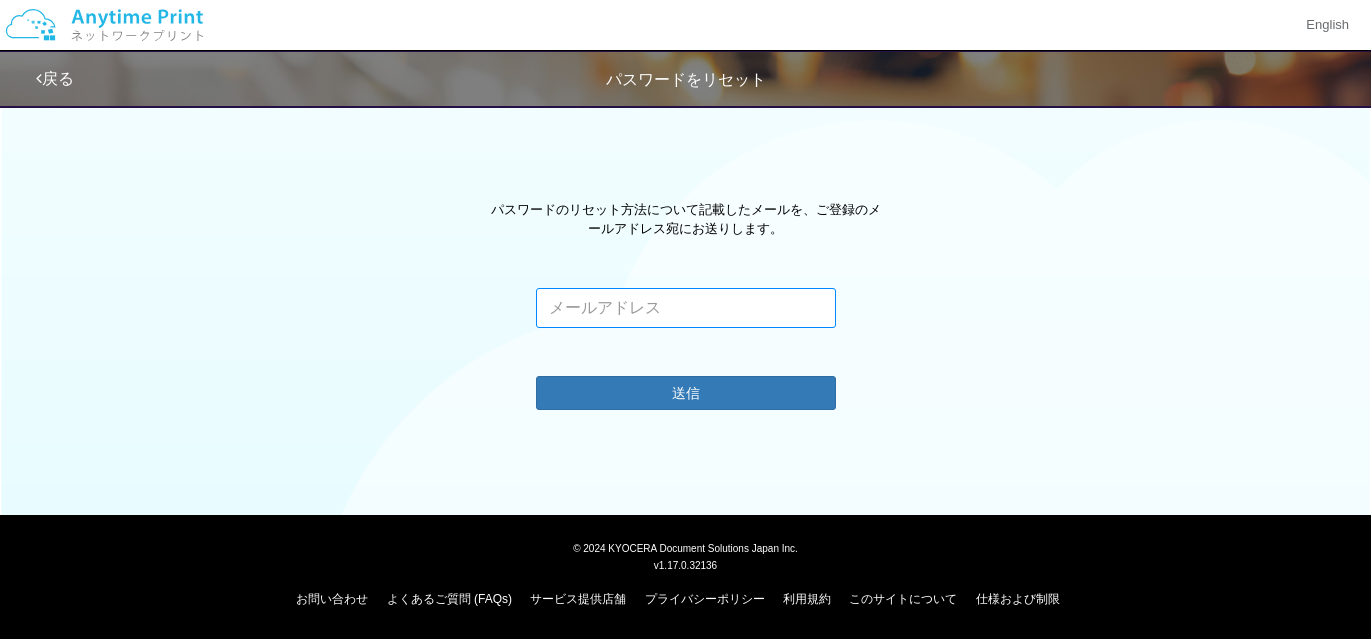 click at bounding box center (686, 308) 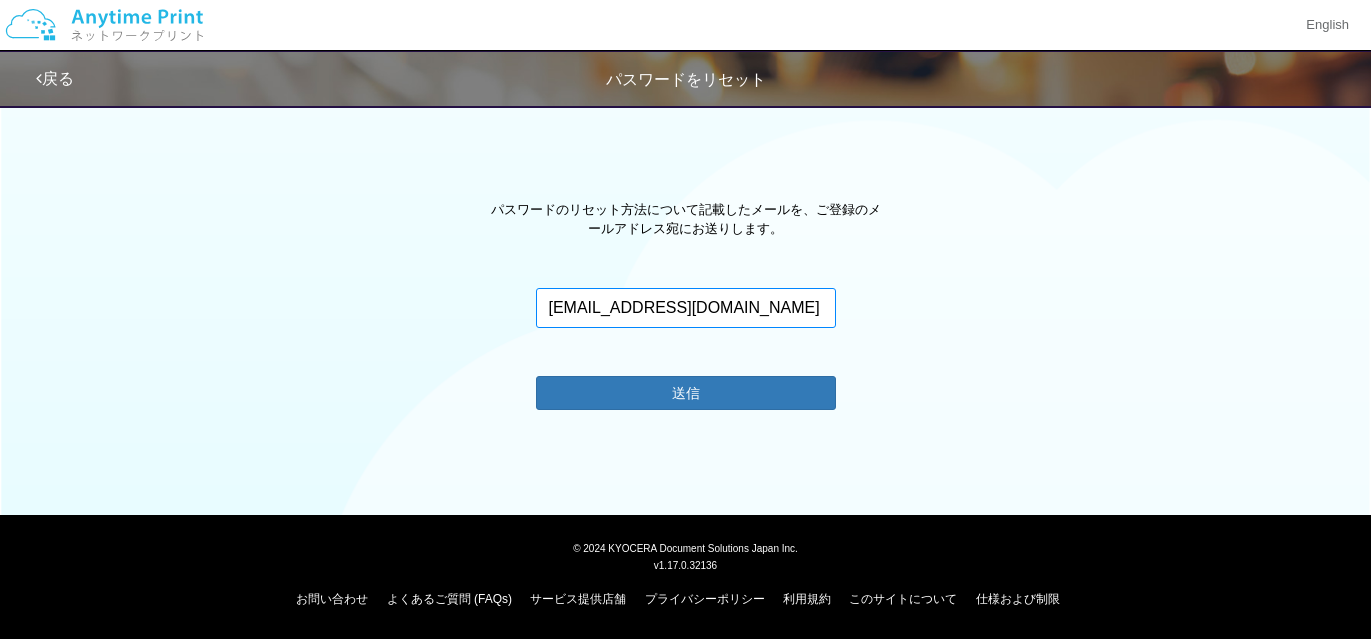 type on "[EMAIL_ADDRESS][DOMAIN_NAME]" 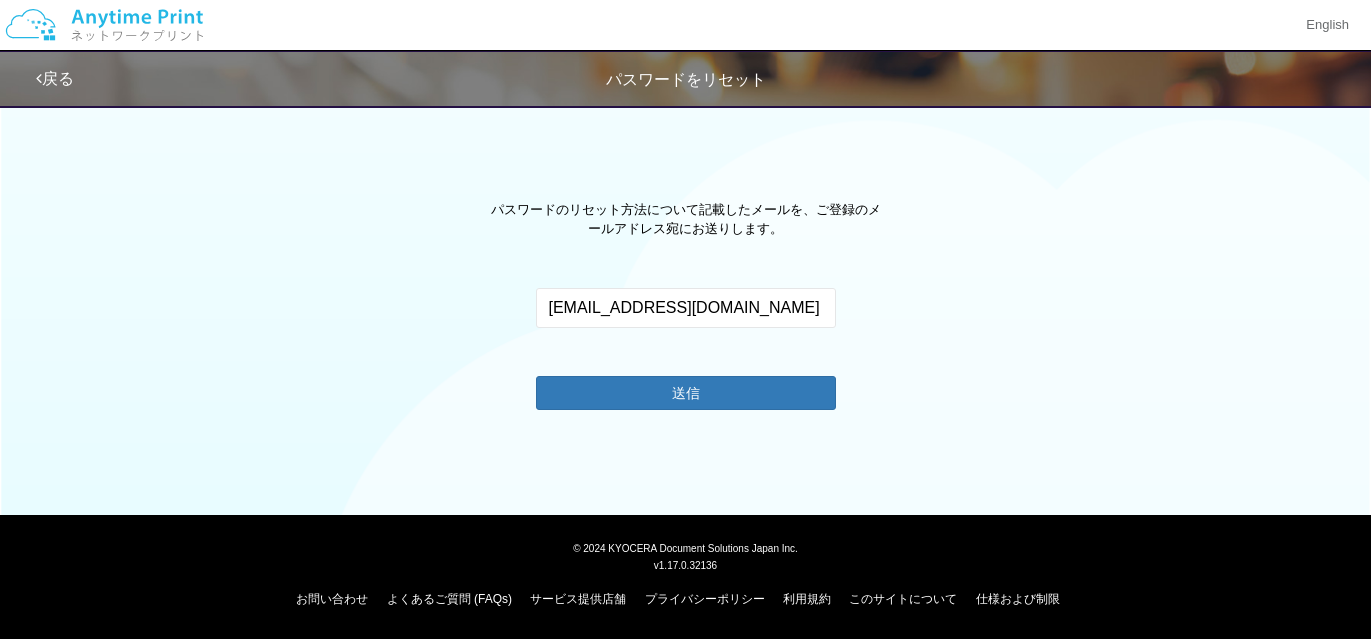 click on "戻る" at bounding box center [55, 78] 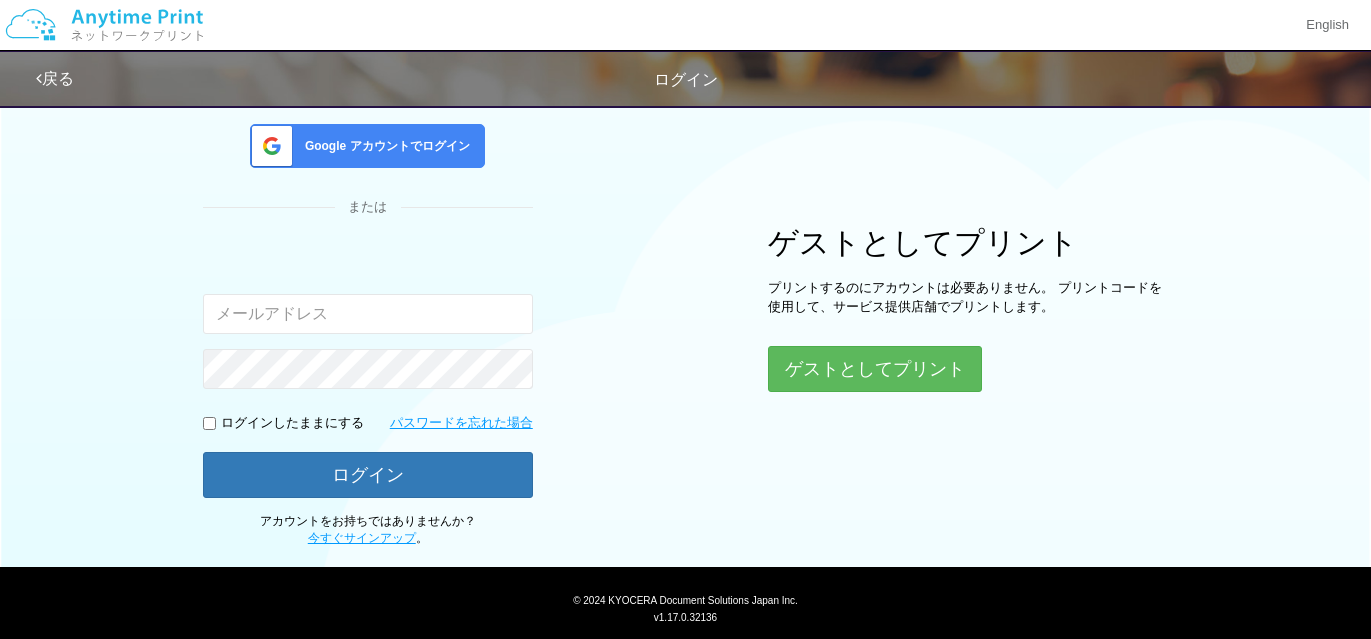 click at bounding box center (104, 25) 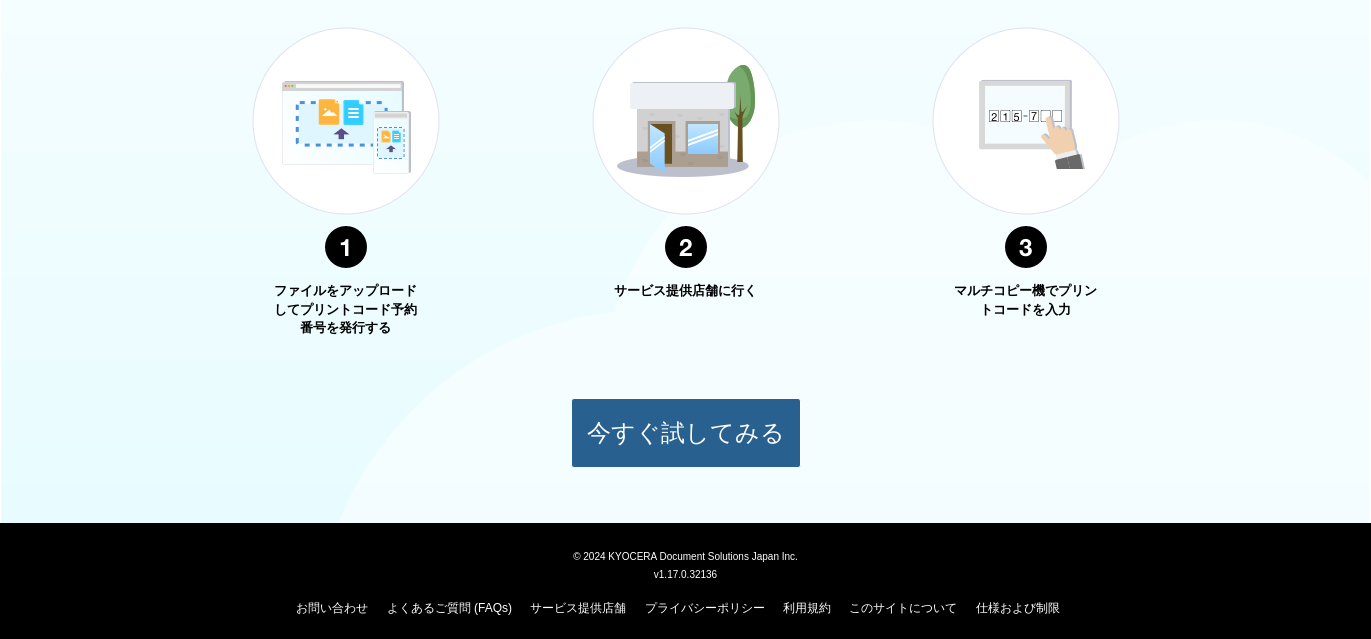 click on "今すぐ試してみる" at bounding box center [686, 433] 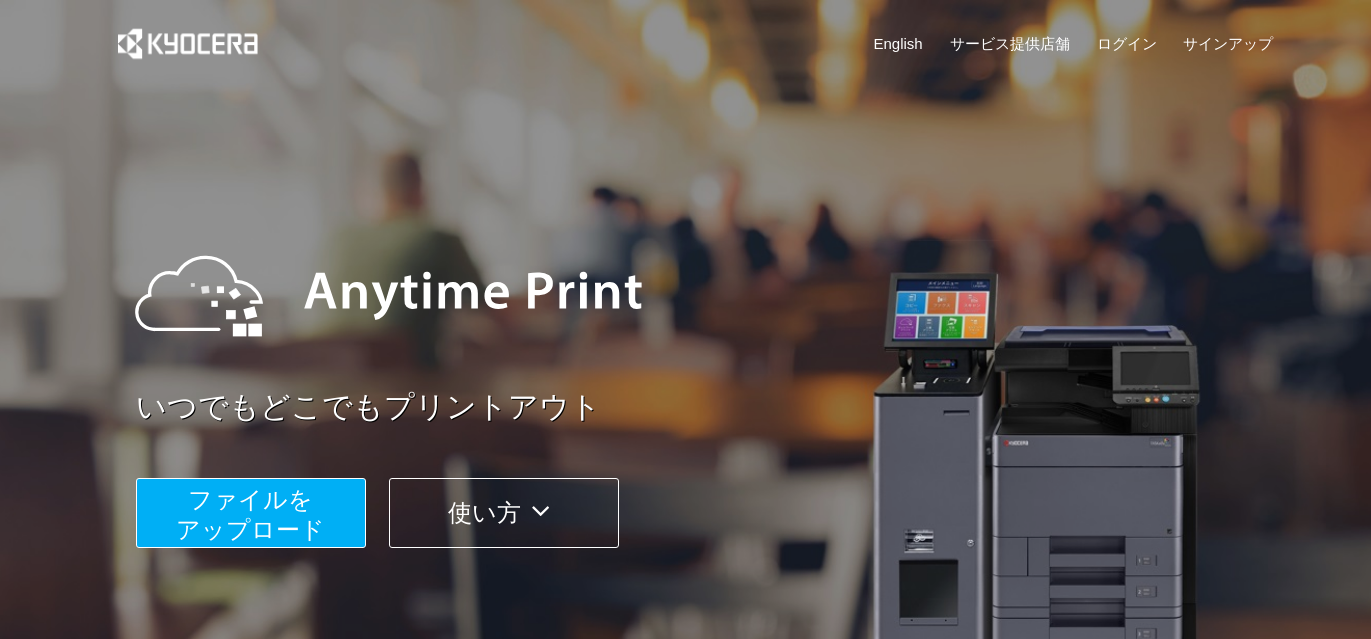 scroll, scrollTop: 0, scrollLeft: 0, axis: both 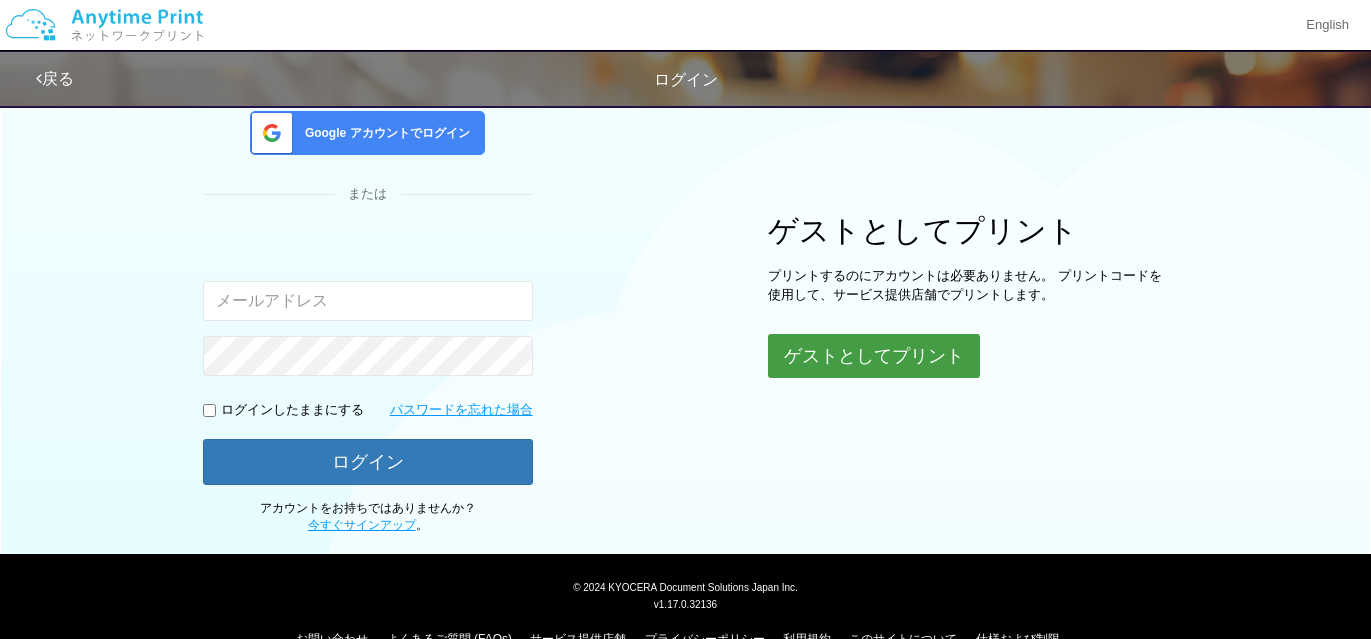 click on "ログイン
Google アカウントでログイン
または
入力されたメールアドレスまたはパスワードが正しくありません。
ログインしたままにする
パスワードを忘れた場合
ログイン
。" at bounding box center (686, 228) 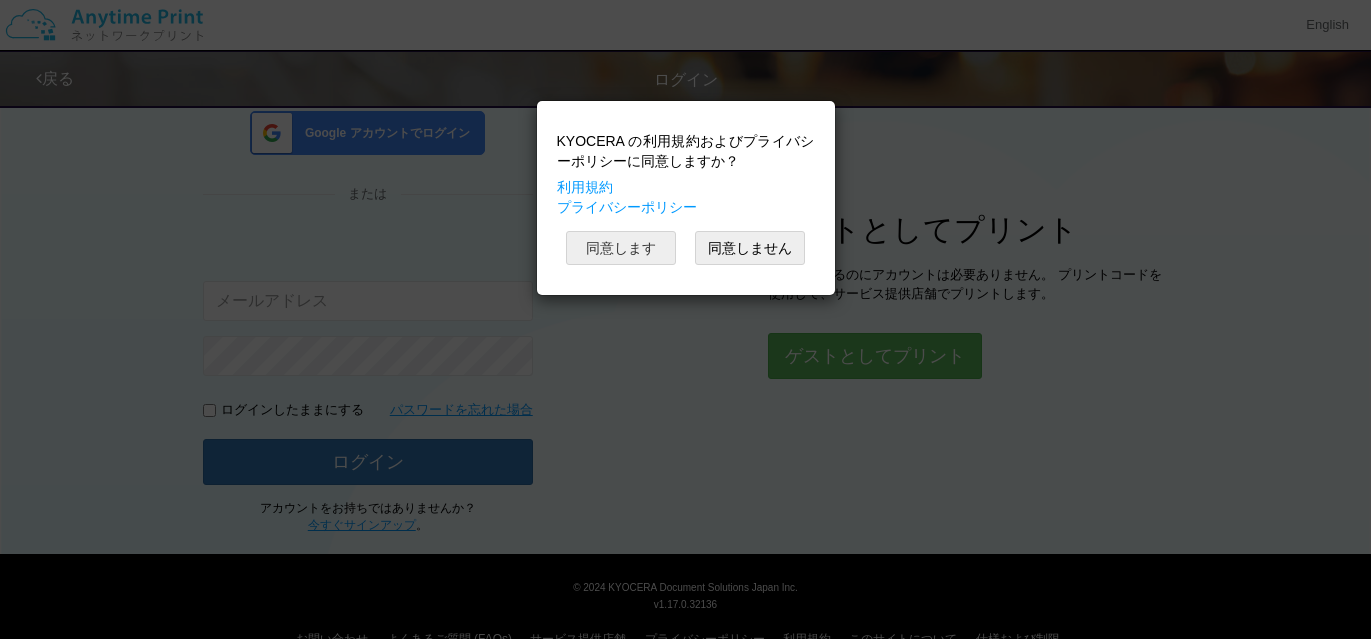 click on "同意します" at bounding box center [621, 248] 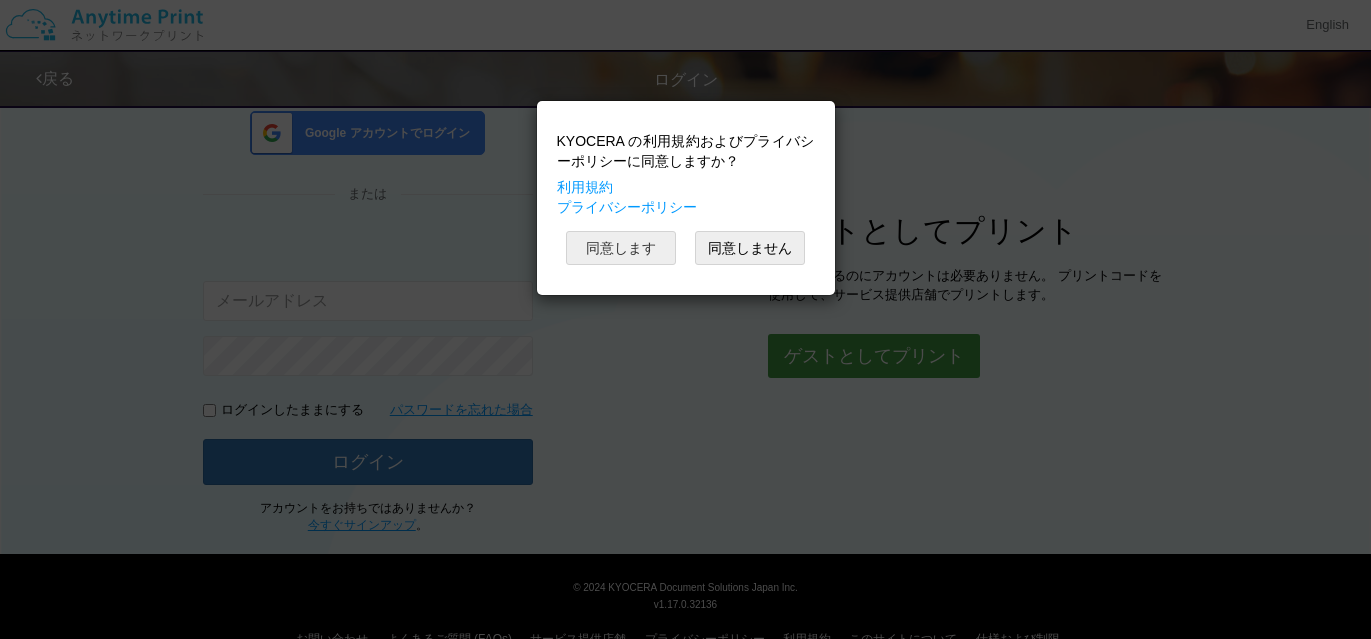 scroll, scrollTop: 53, scrollLeft: 0, axis: vertical 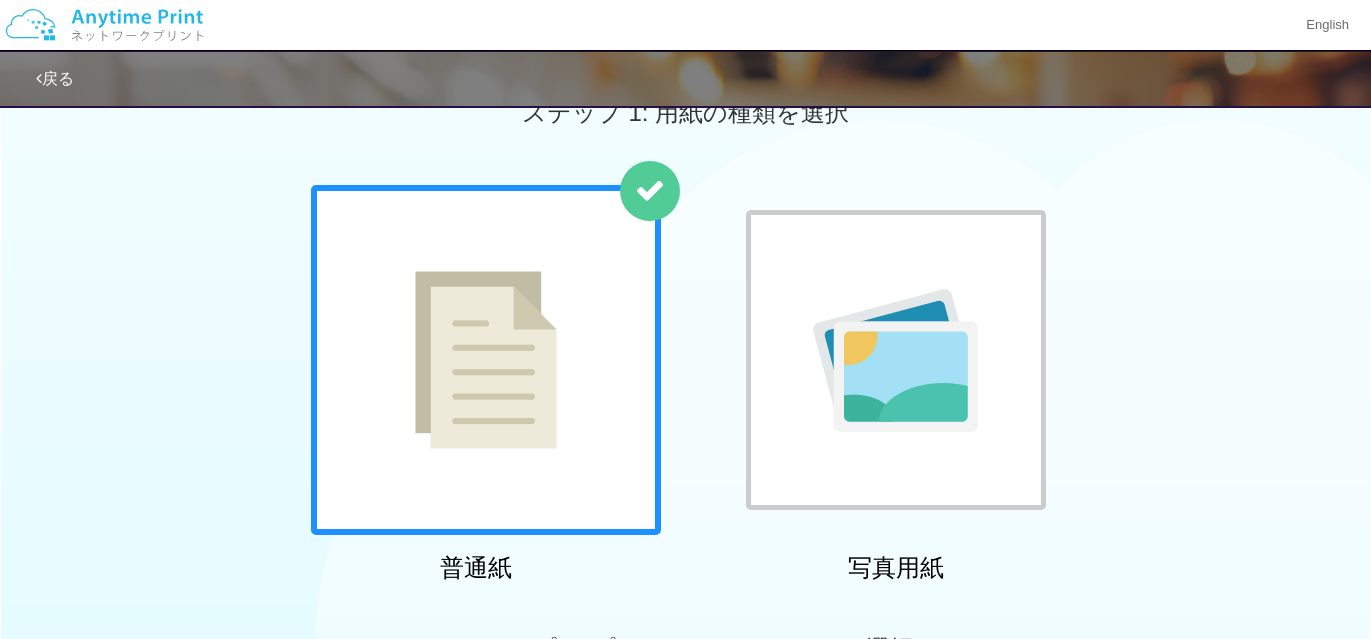 click at bounding box center [486, 360] 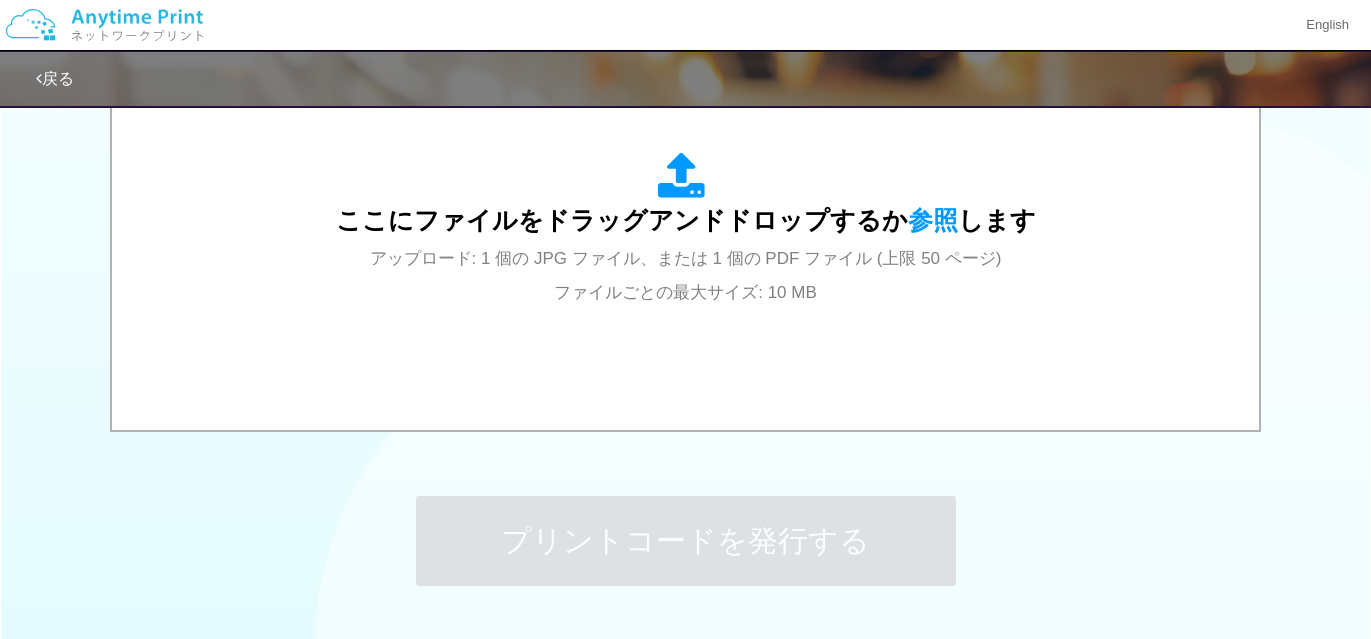 scroll, scrollTop: 733, scrollLeft: 0, axis: vertical 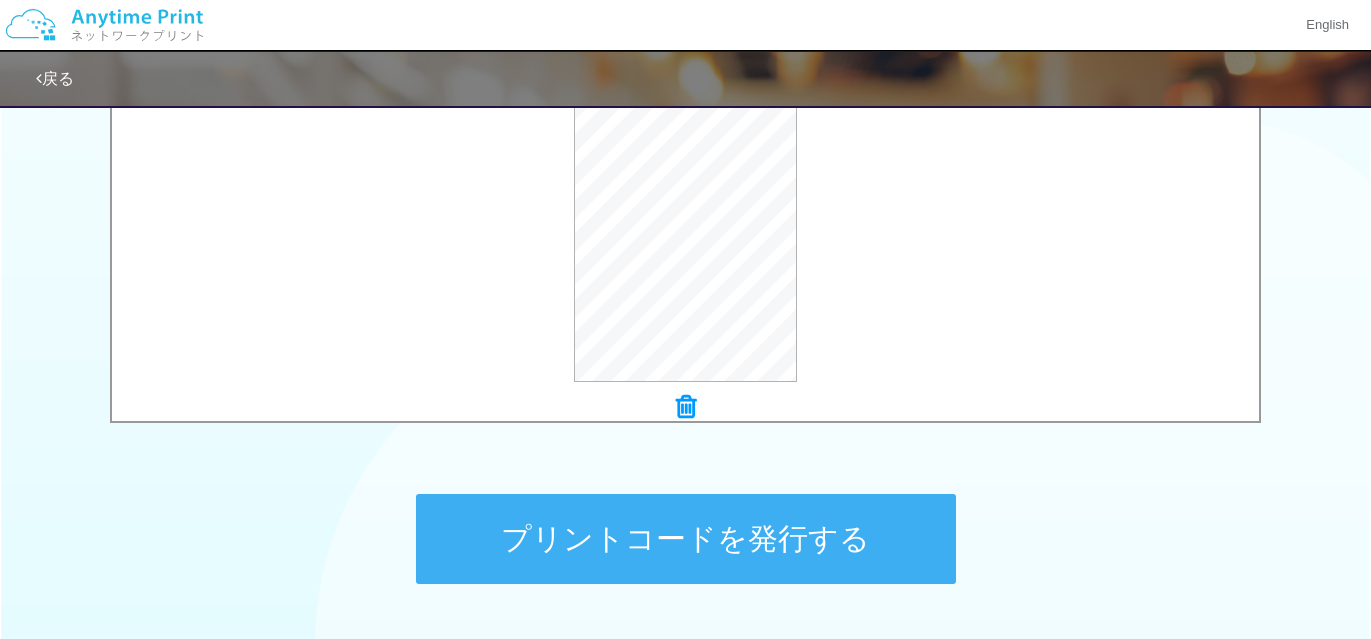 click on "プリントコードを発行する" at bounding box center (686, 539) 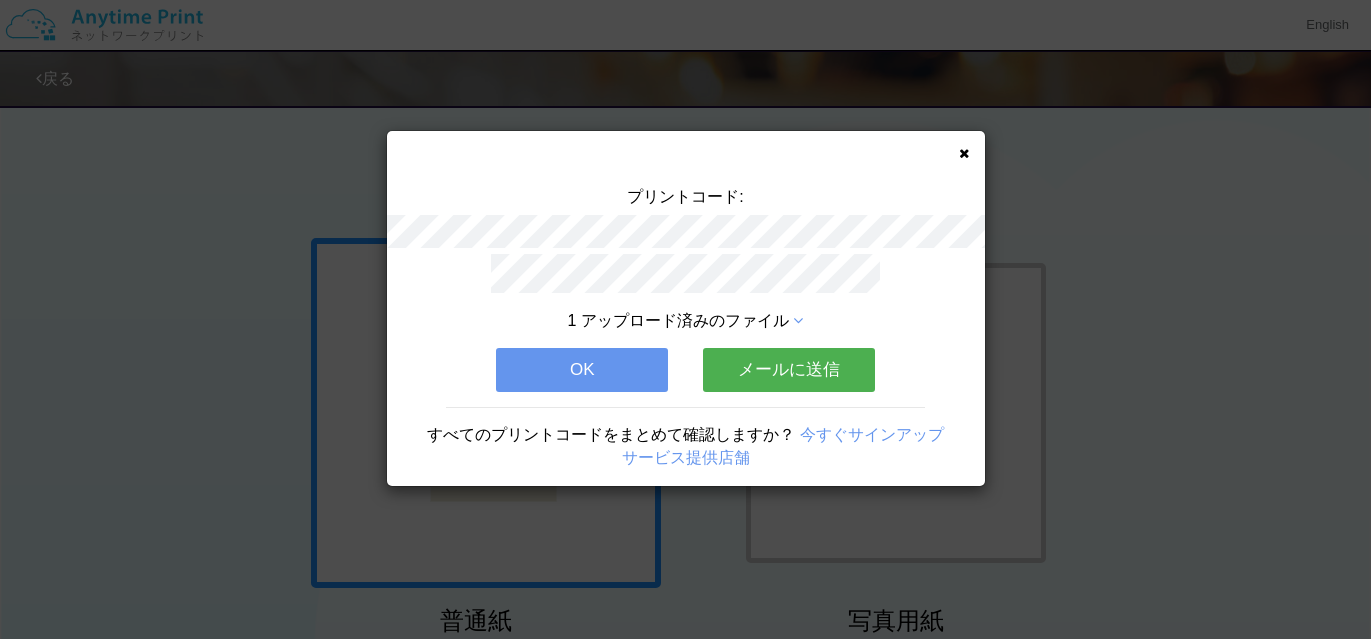 click on "OK" at bounding box center (582, 370) 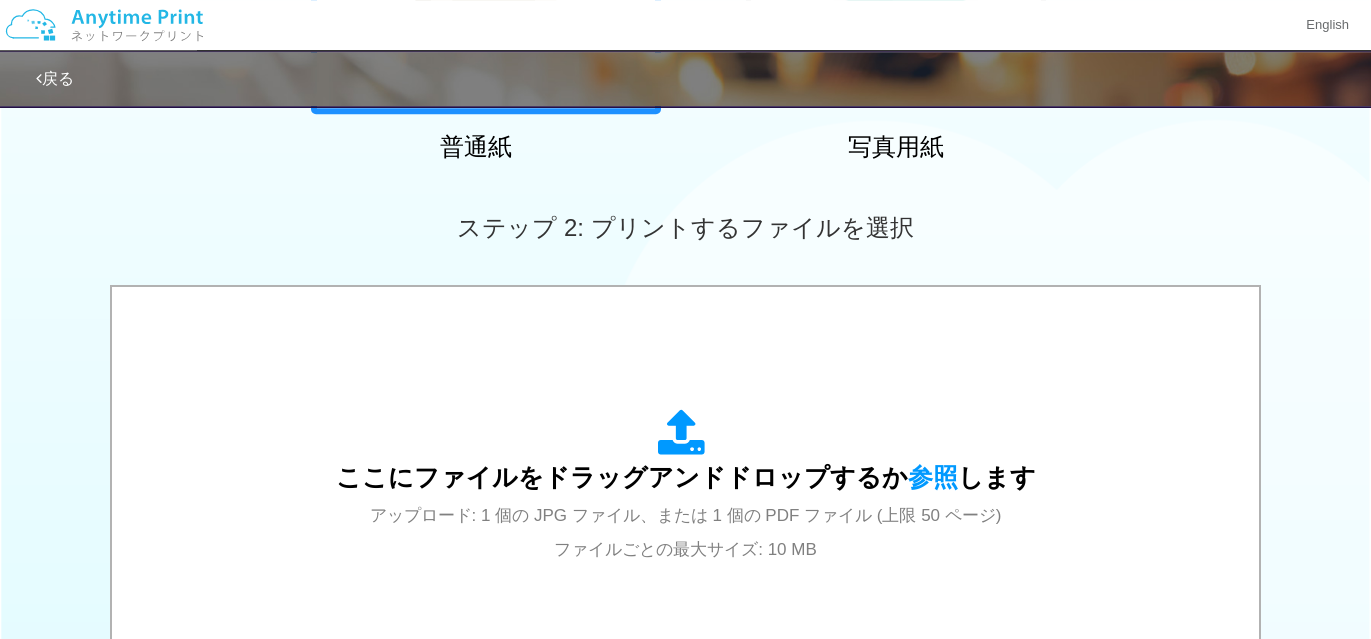 scroll, scrollTop: 0, scrollLeft: 0, axis: both 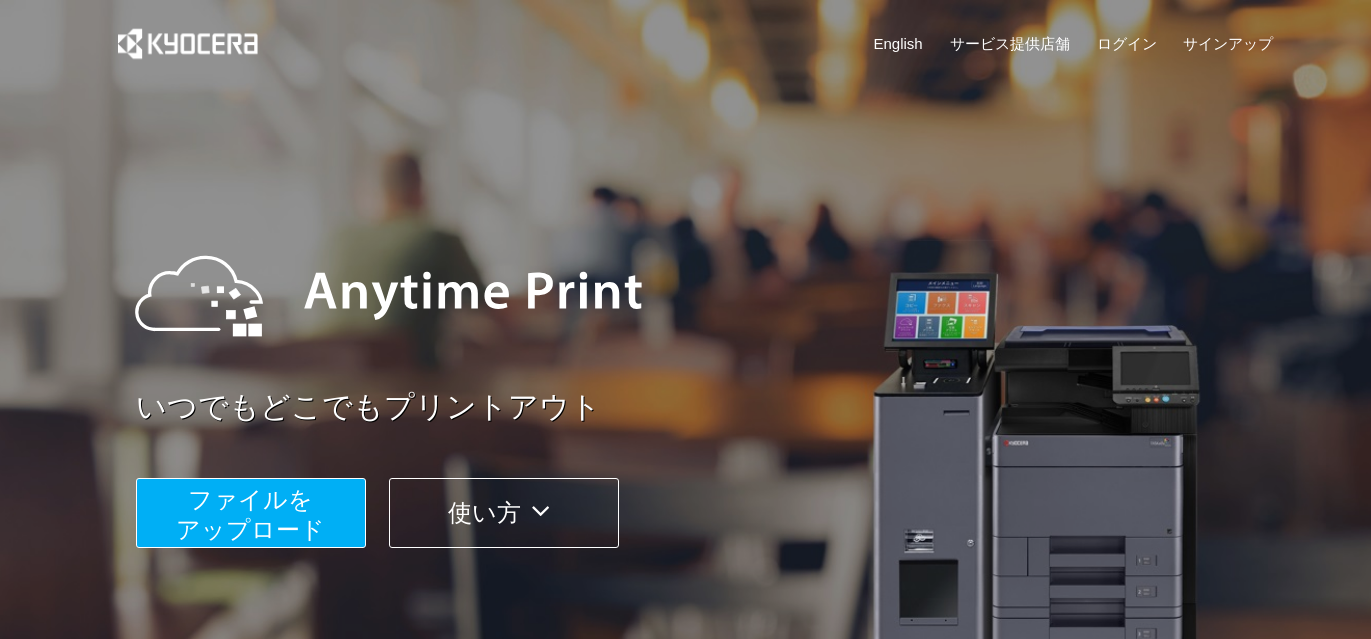 click on "ファイルを ​​アップロード" at bounding box center [250, 514] 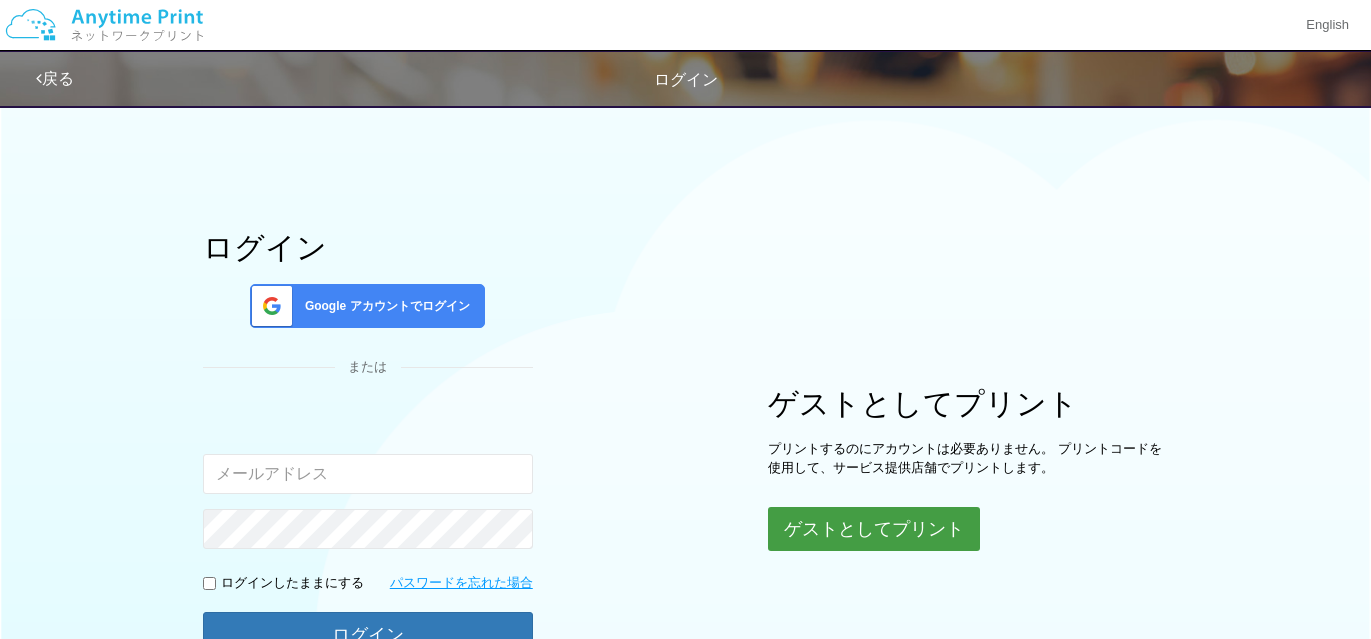 click on "ゲストとしてプリント" at bounding box center (874, 529) 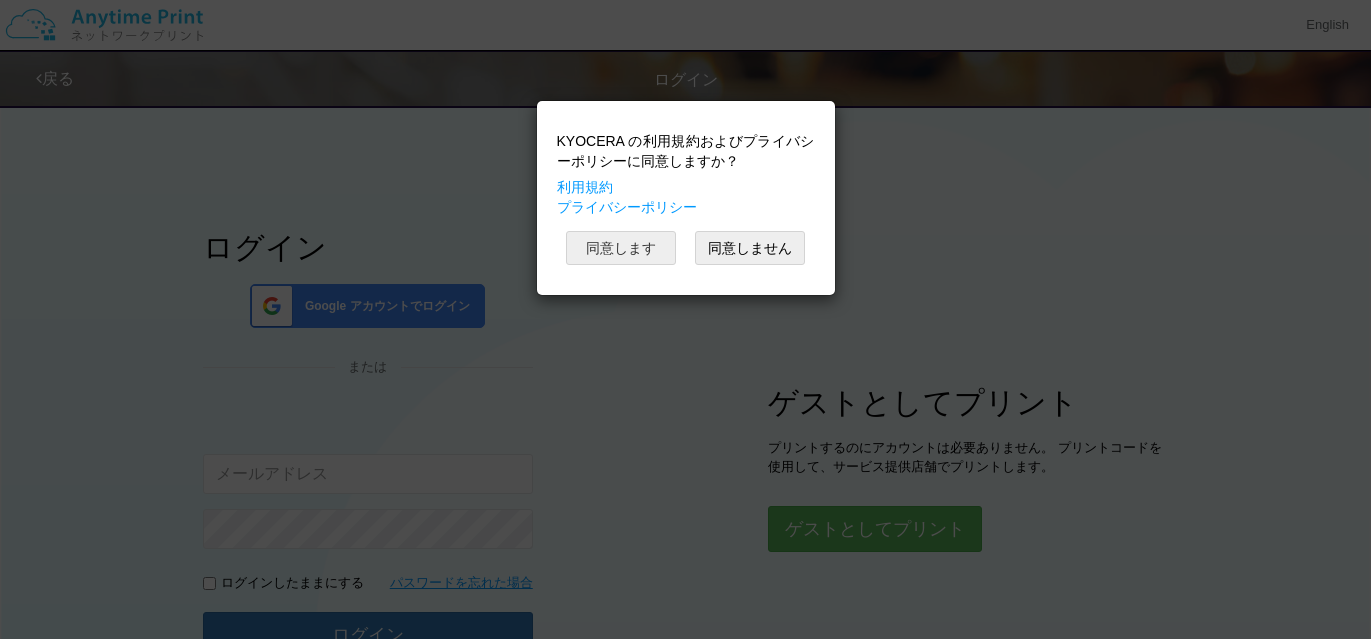 click on "同意します" at bounding box center (621, 248) 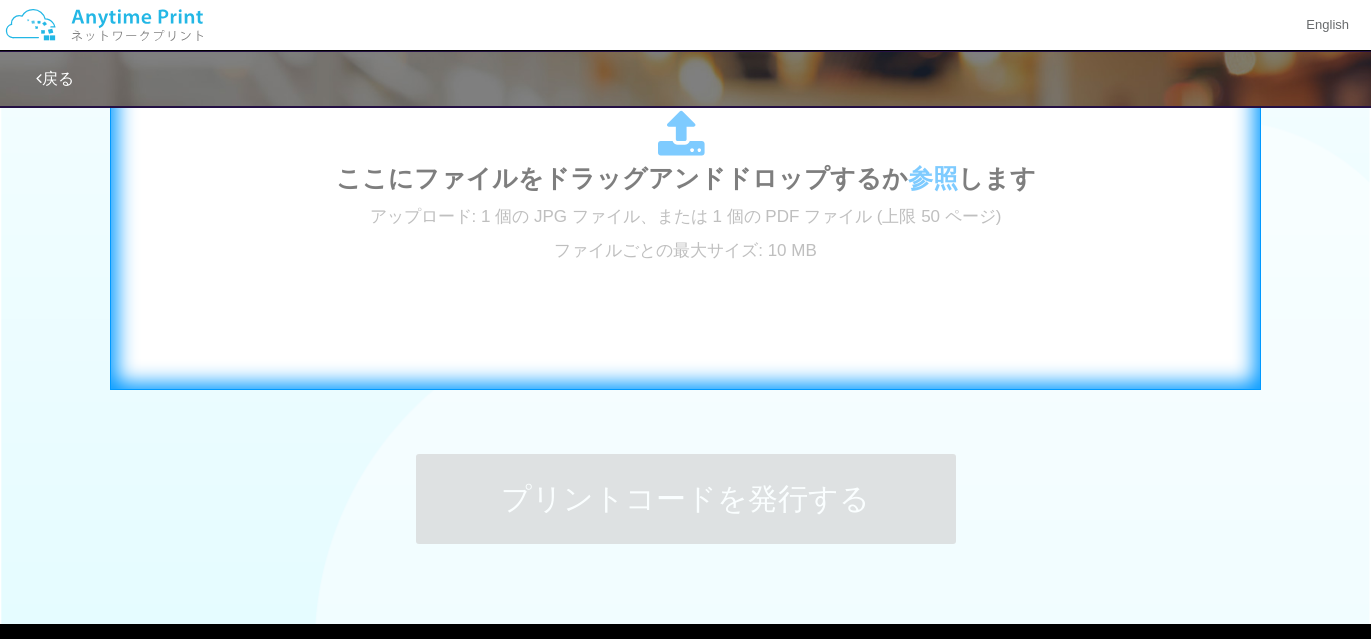 scroll, scrollTop: 772, scrollLeft: 0, axis: vertical 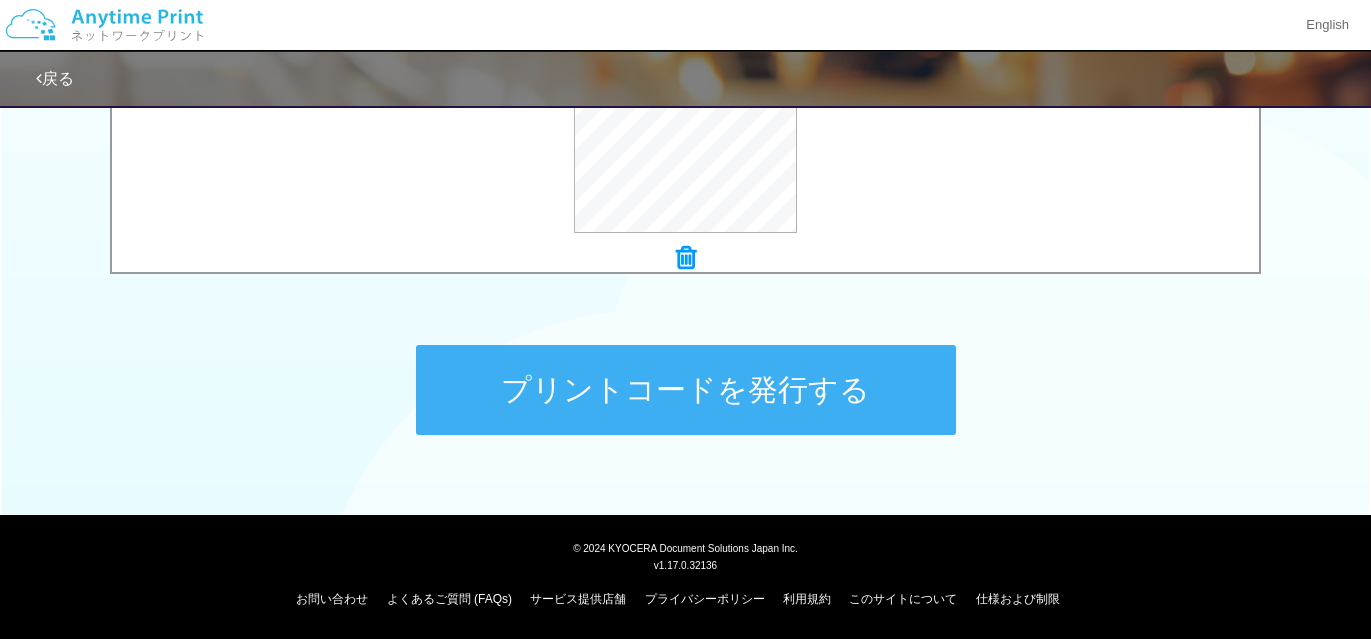 click on "プリントコードを発行する" at bounding box center (686, 390) 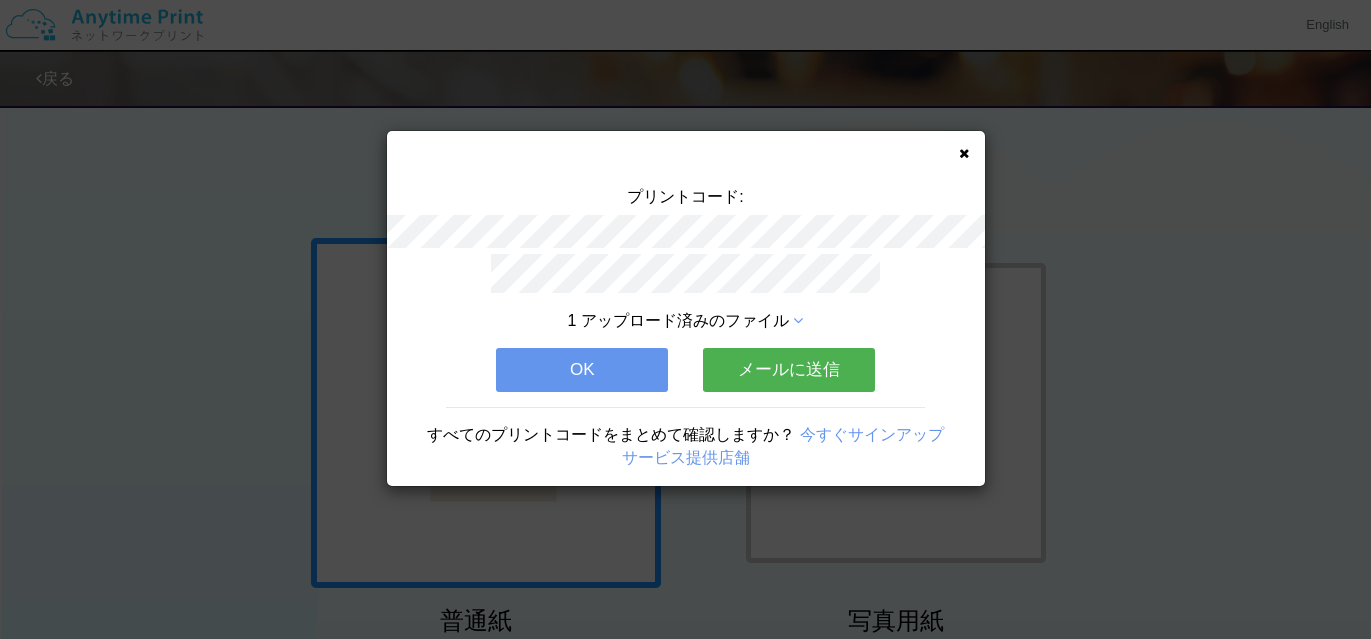 click on "OK" at bounding box center (582, 370) 